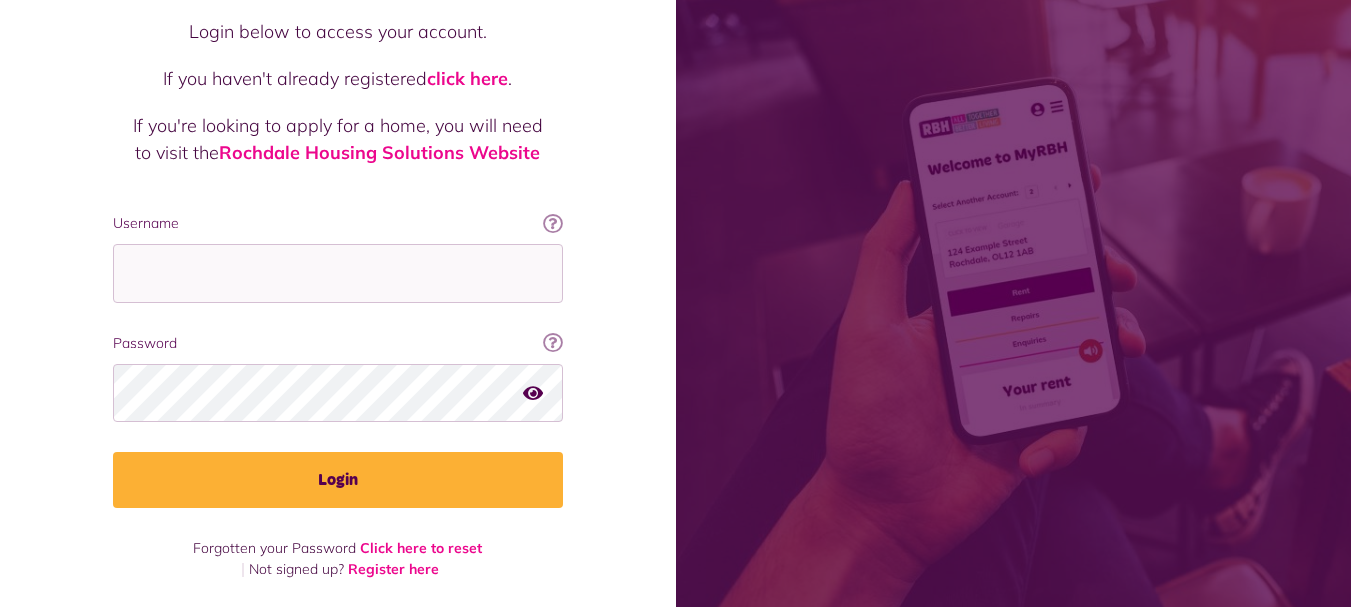 scroll, scrollTop: 161, scrollLeft: 0, axis: vertical 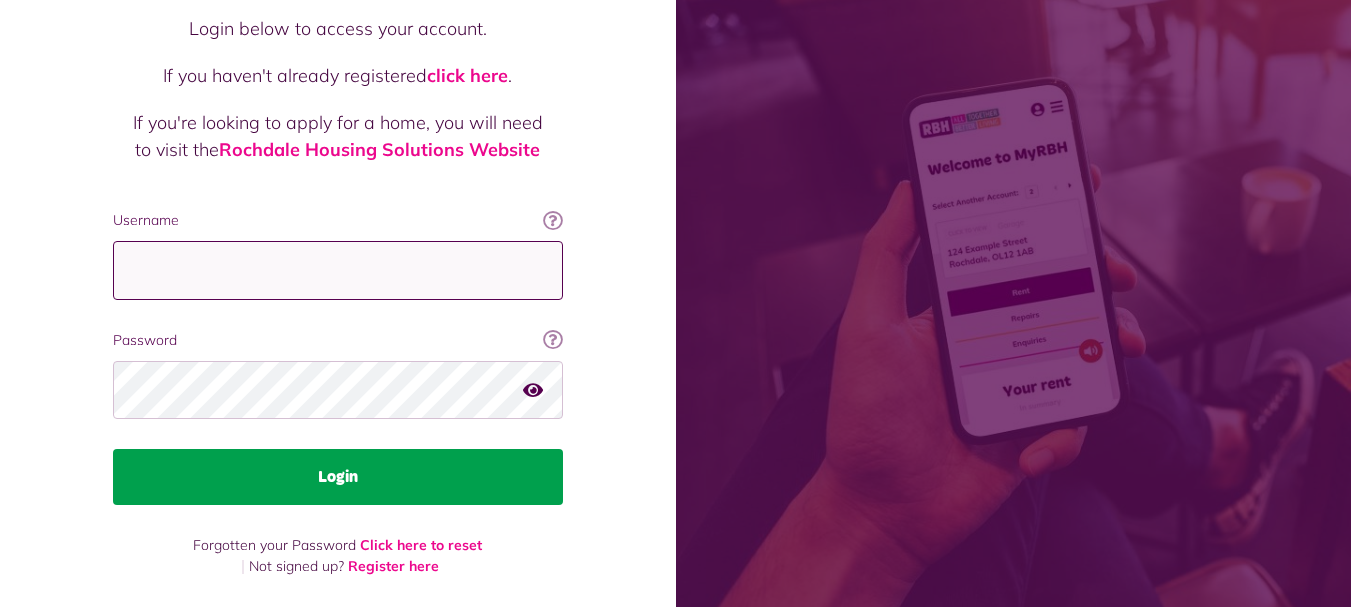 type on "**********" 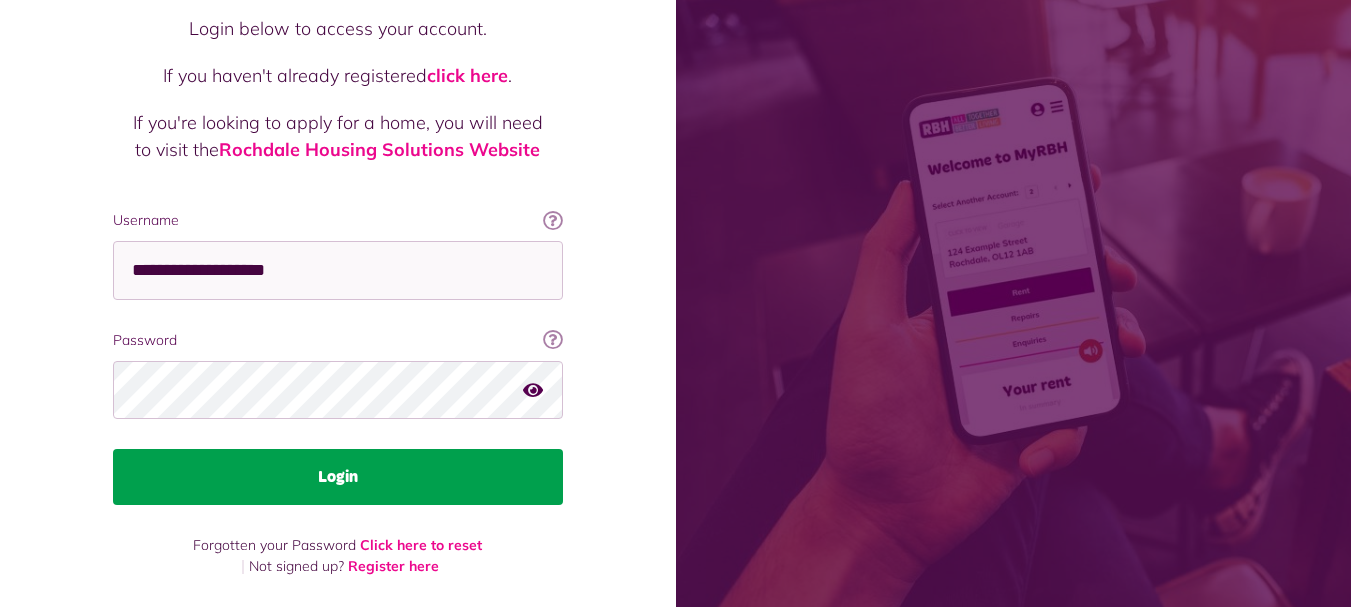 click on "Login" at bounding box center (338, 477) 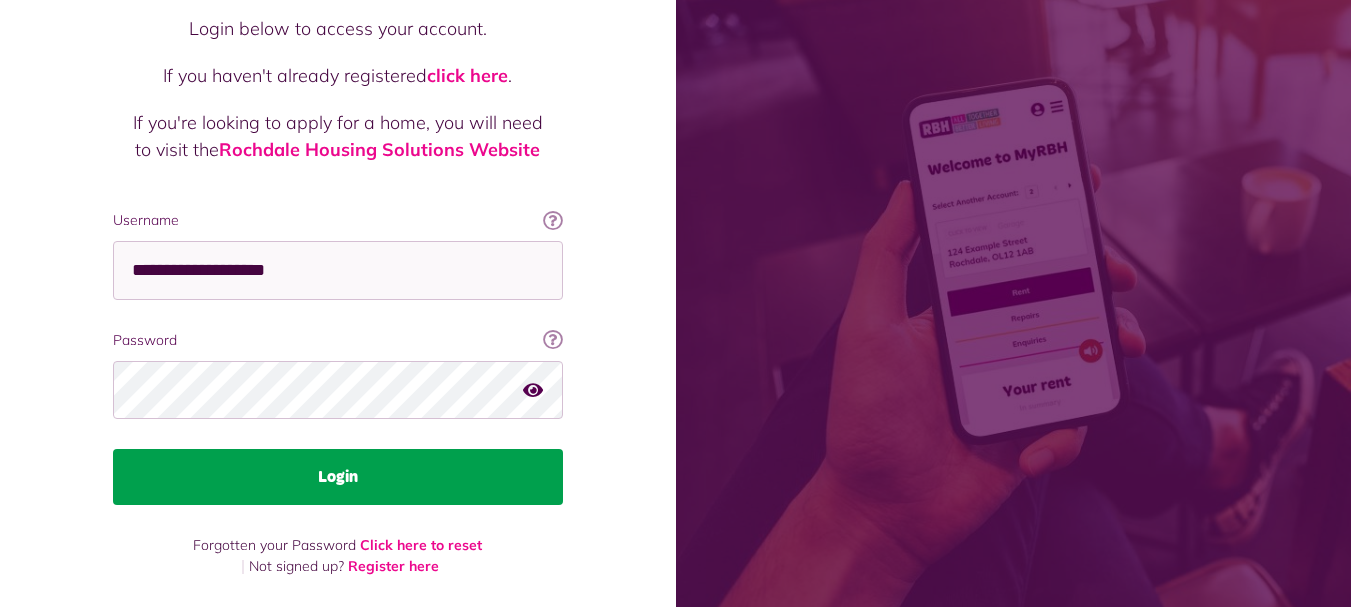 click on "Login" at bounding box center [338, 477] 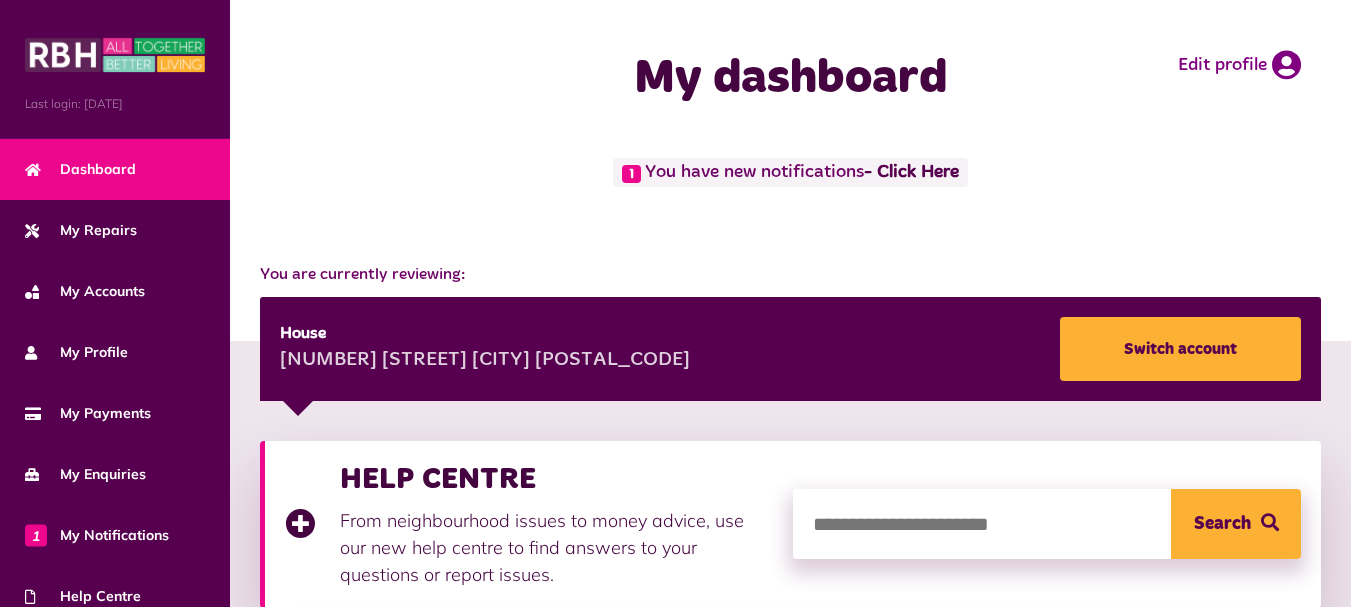 scroll, scrollTop: 0, scrollLeft: 0, axis: both 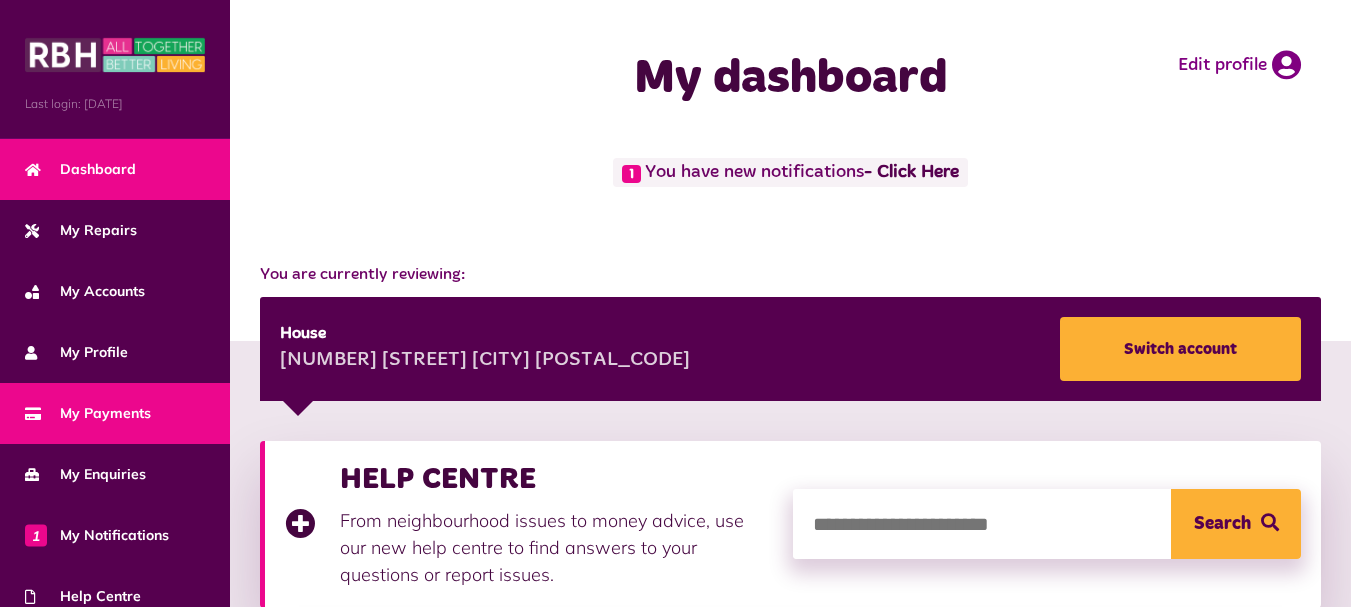 click on "My Payments" at bounding box center [88, 413] 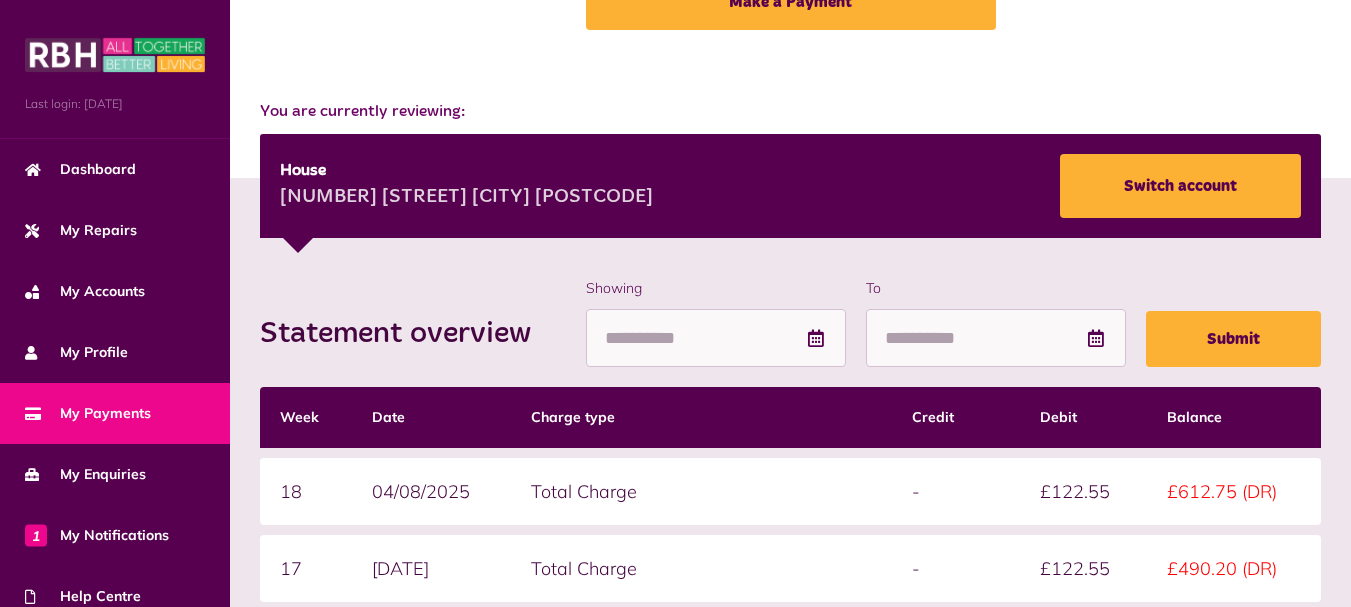 scroll, scrollTop: 100, scrollLeft: 0, axis: vertical 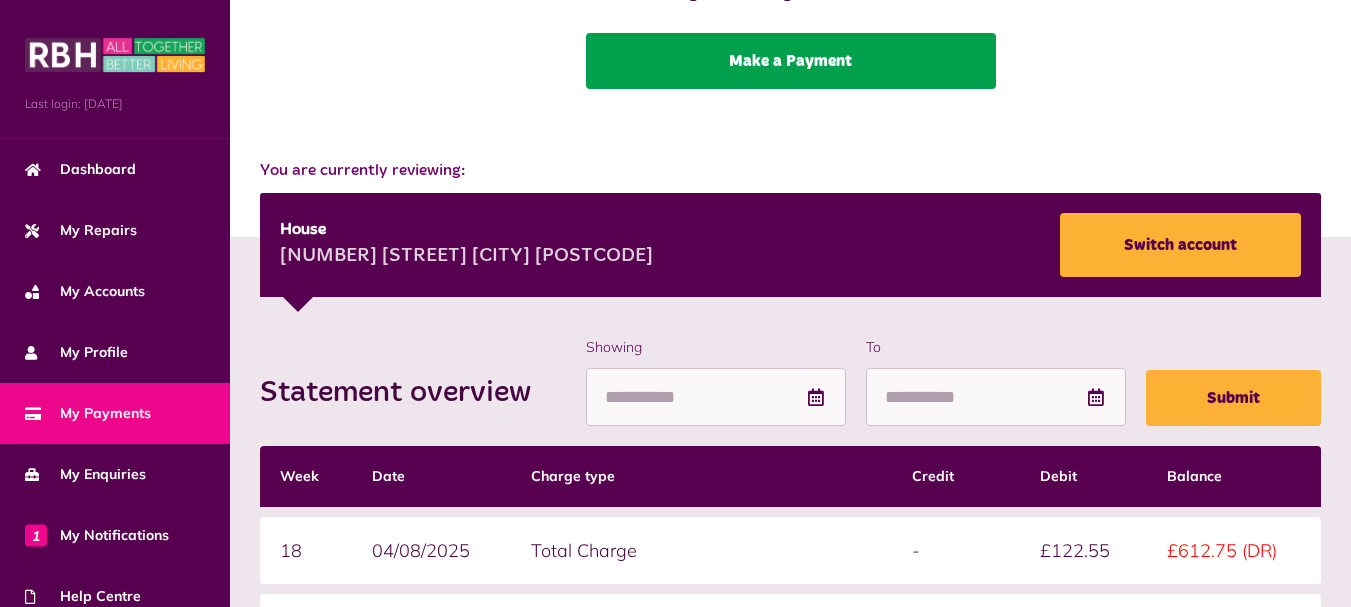 click on "Make a Payment" at bounding box center (791, 61) 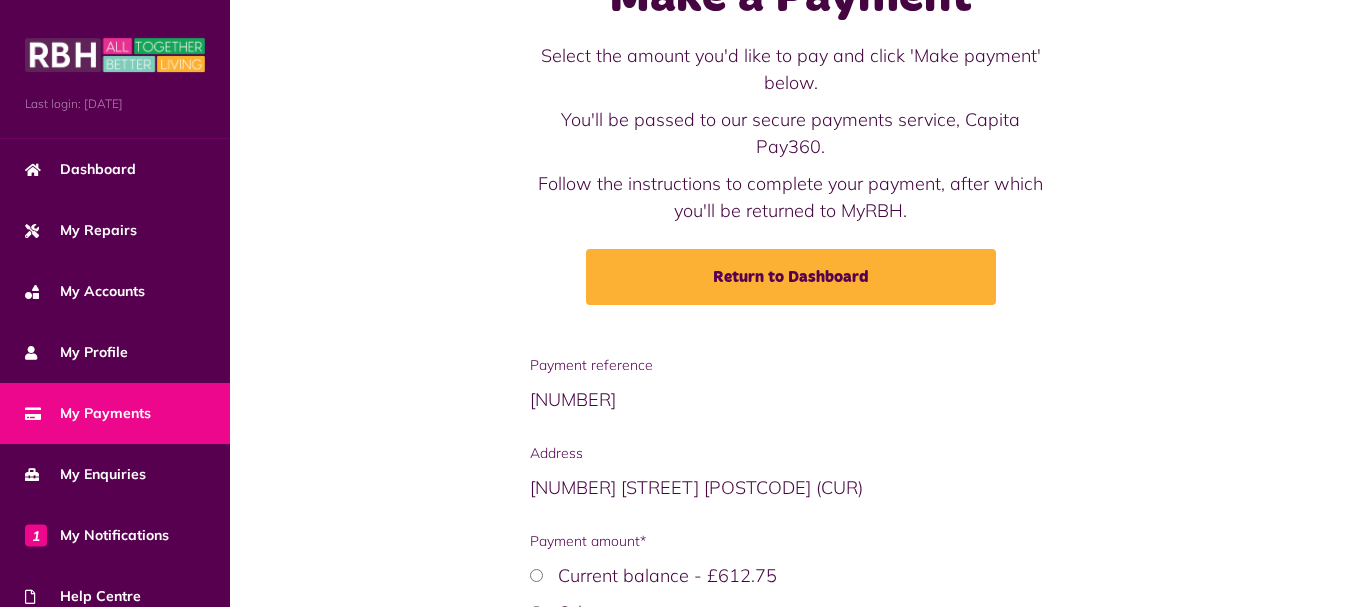 scroll, scrollTop: 276, scrollLeft: 0, axis: vertical 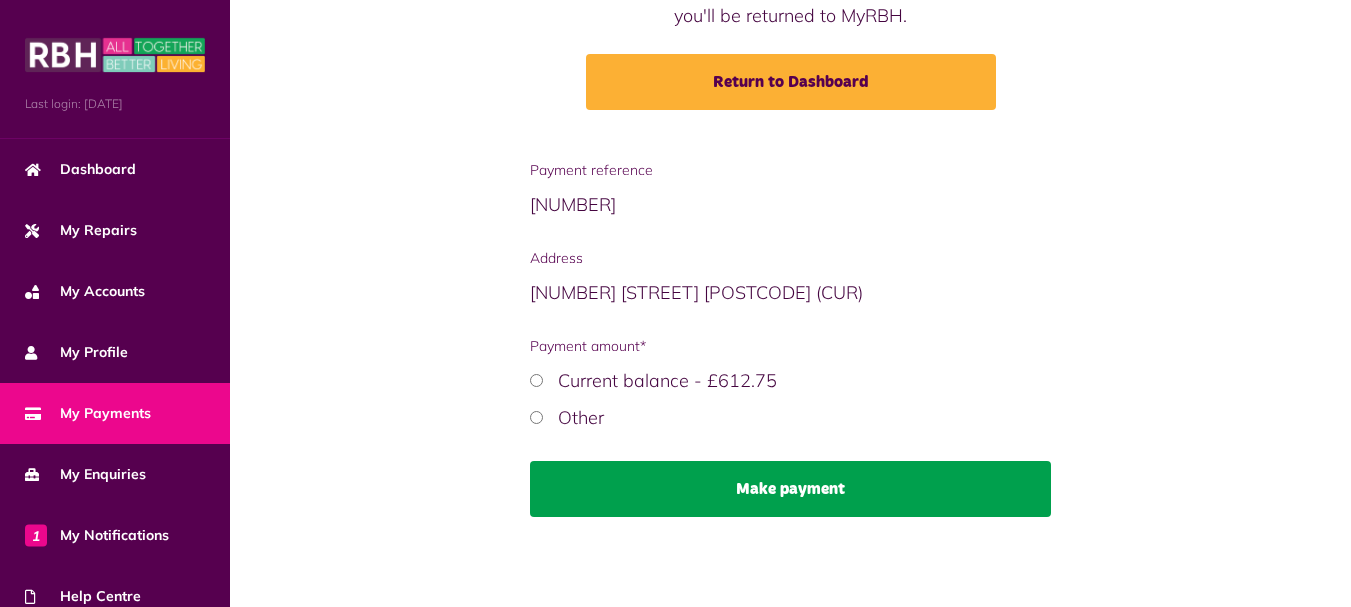 click on "Make payment" at bounding box center [790, 489] 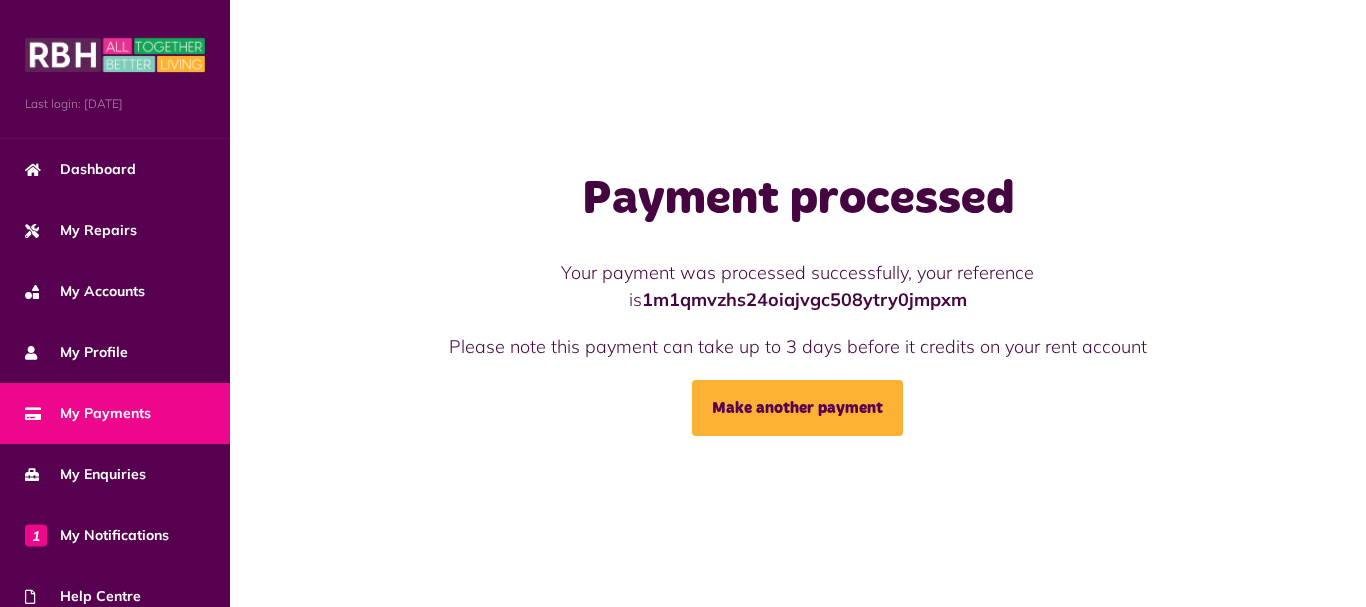 scroll, scrollTop: 0, scrollLeft: 0, axis: both 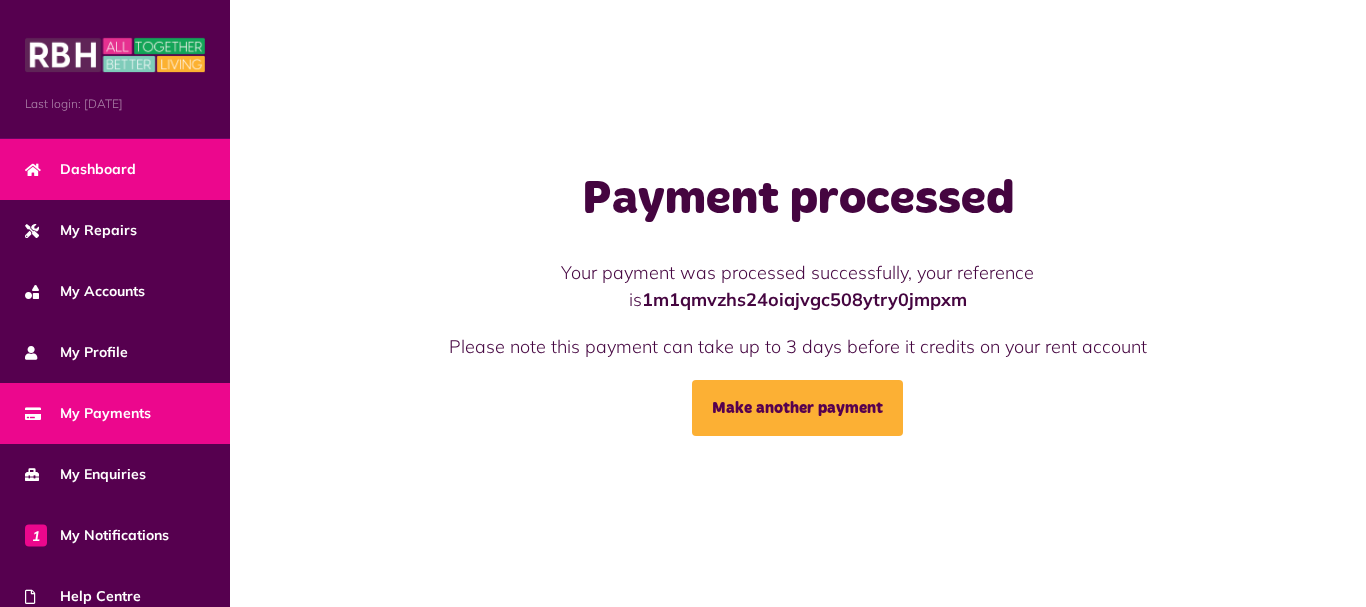 click on "Dashboard" at bounding box center [80, 169] 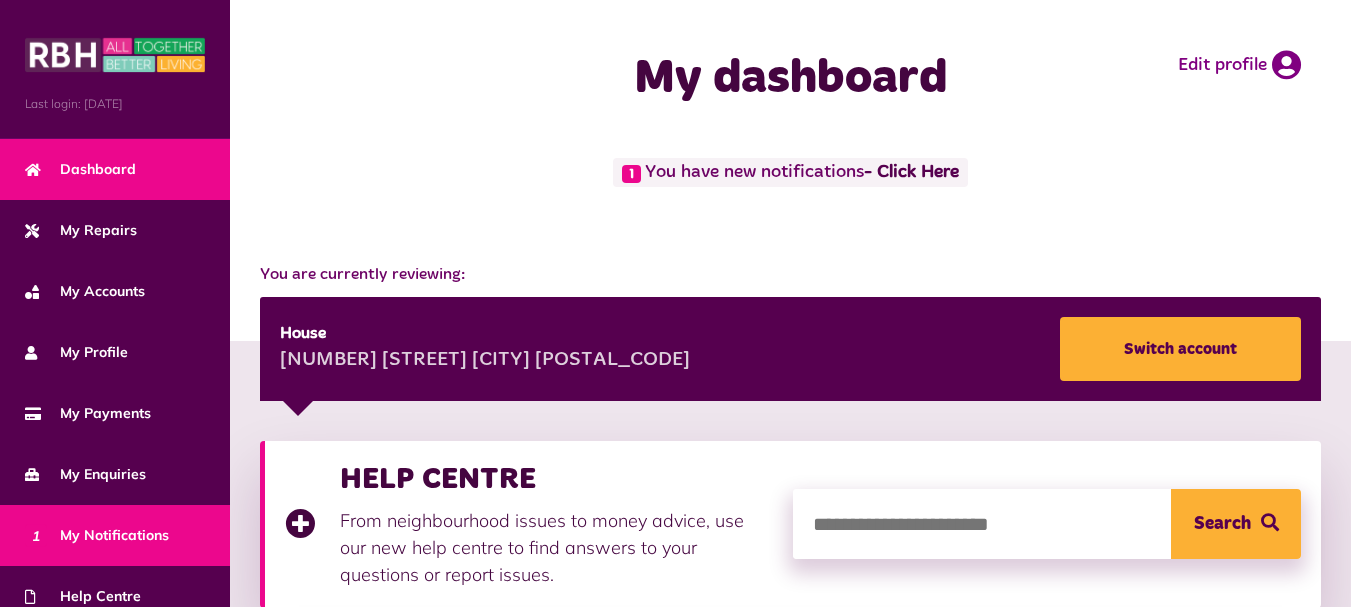 scroll, scrollTop: 0, scrollLeft: 0, axis: both 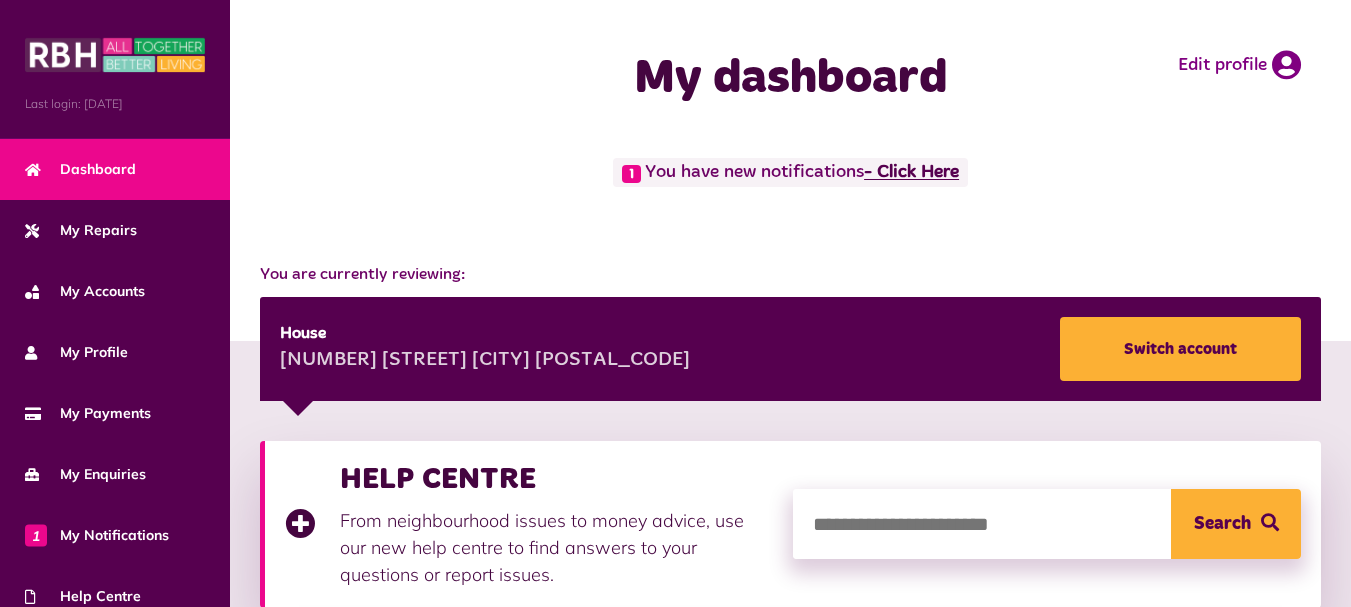 click on "- Click Here" at bounding box center [911, 173] 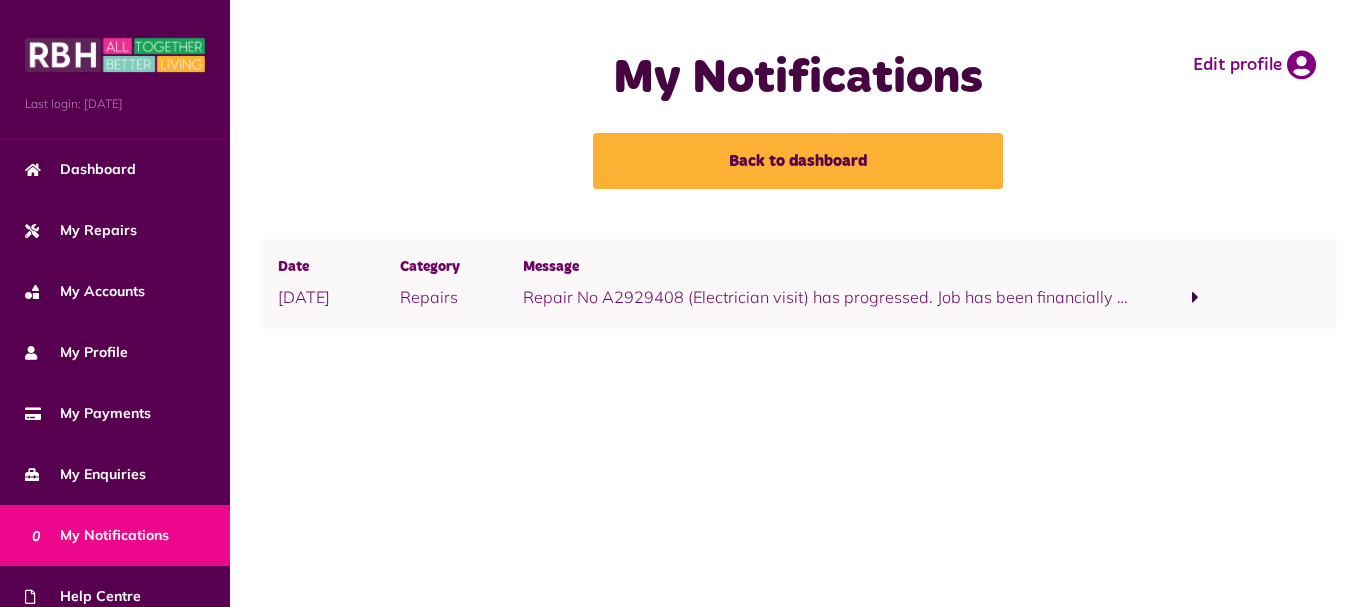 scroll, scrollTop: 0, scrollLeft: 0, axis: both 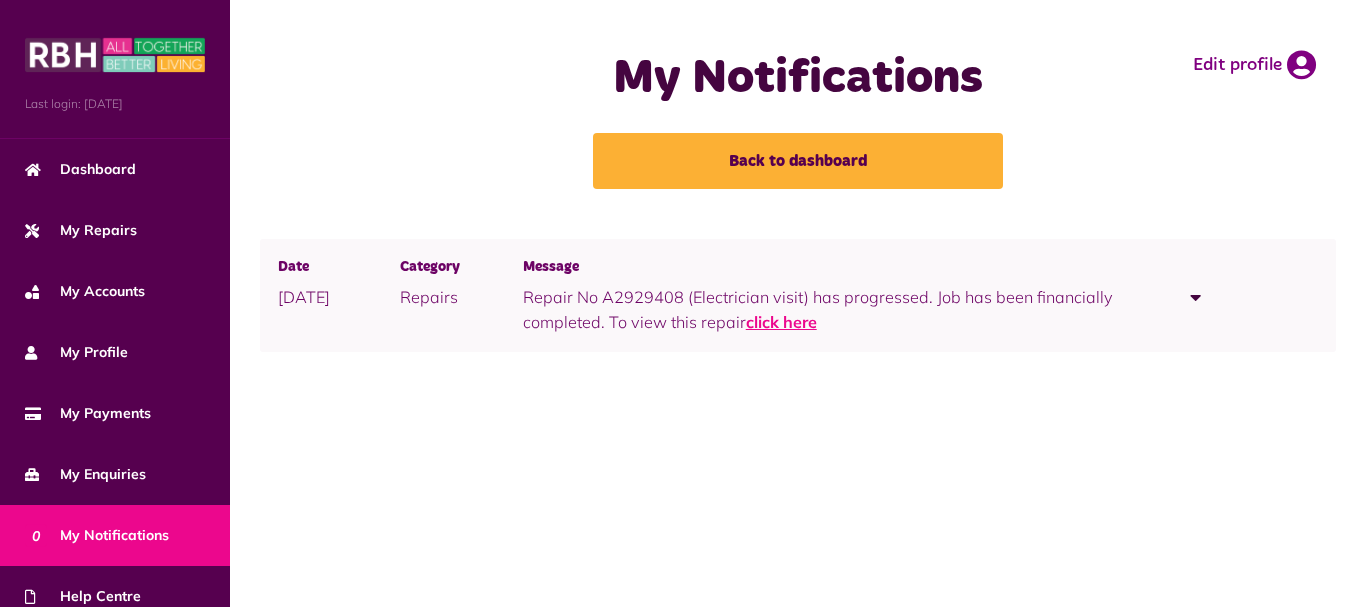 click on "click here" at bounding box center [781, 322] 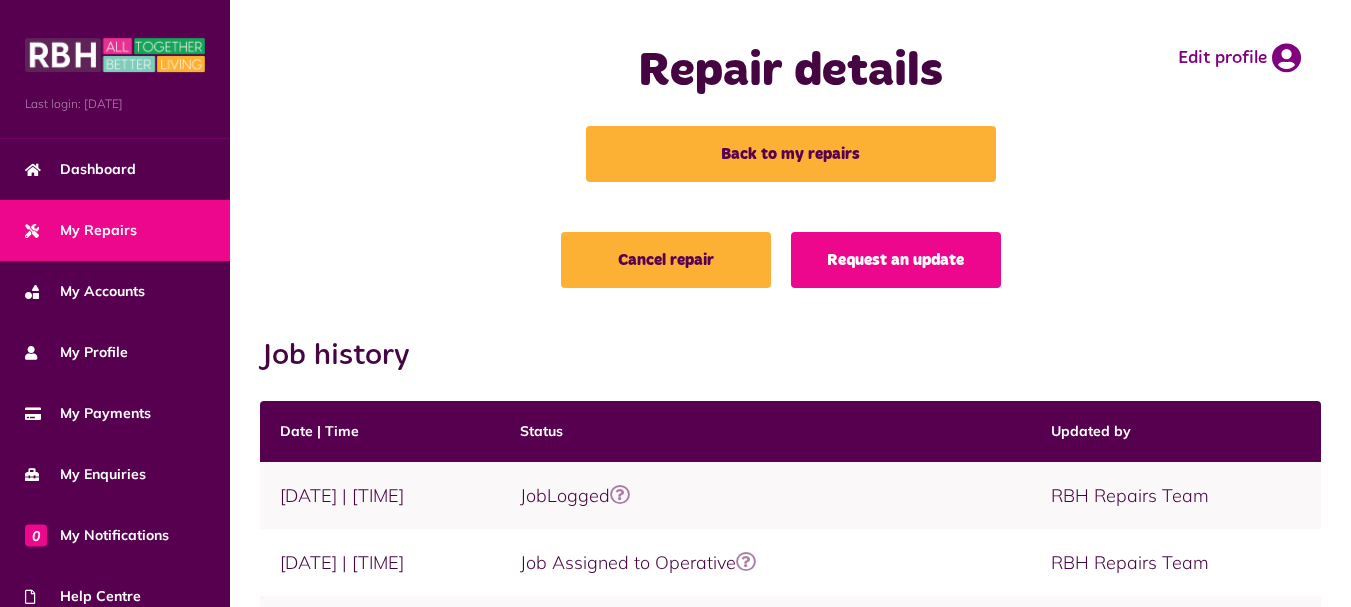 scroll, scrollTop: 0, scrollLeft: 0, axis: both 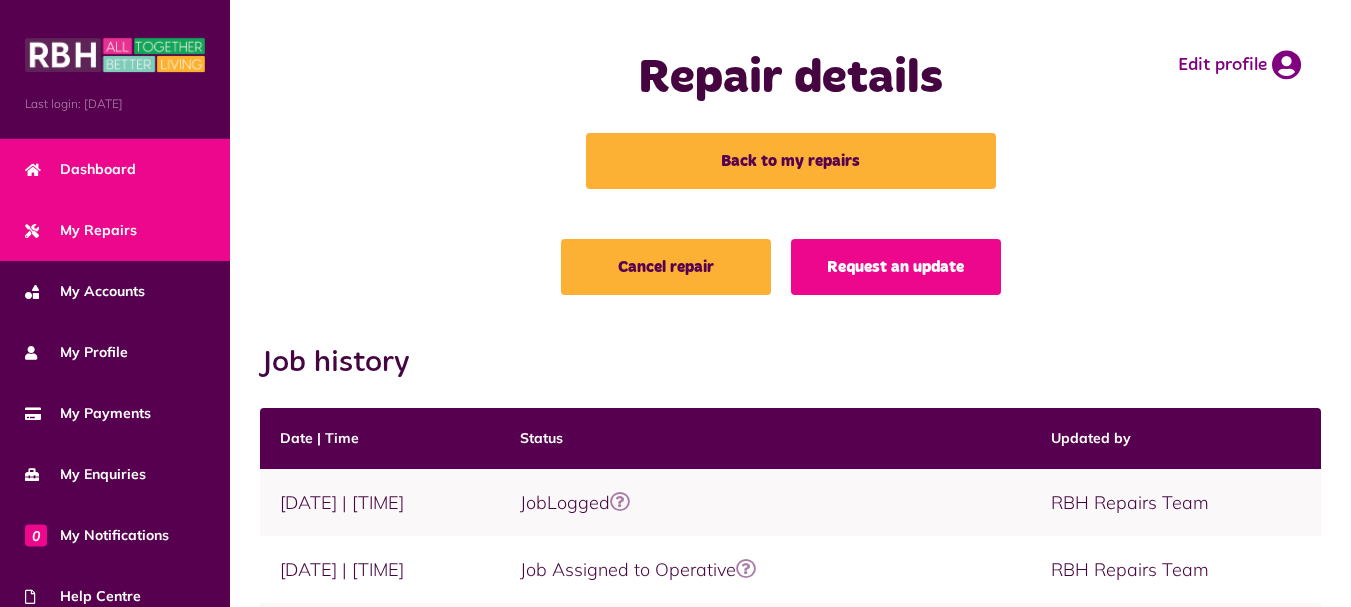 click on "Dashboard" at bounding box center [80, 169] 